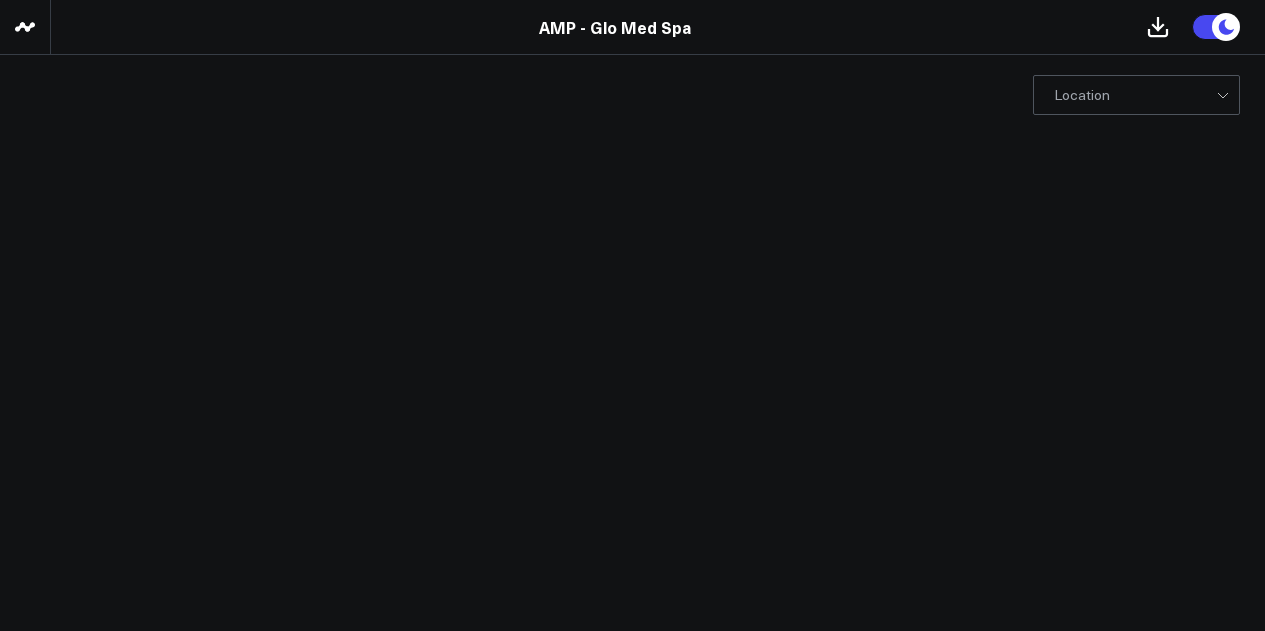 scroll, scrollTop: 0, scrollLeft: 0, axis: both 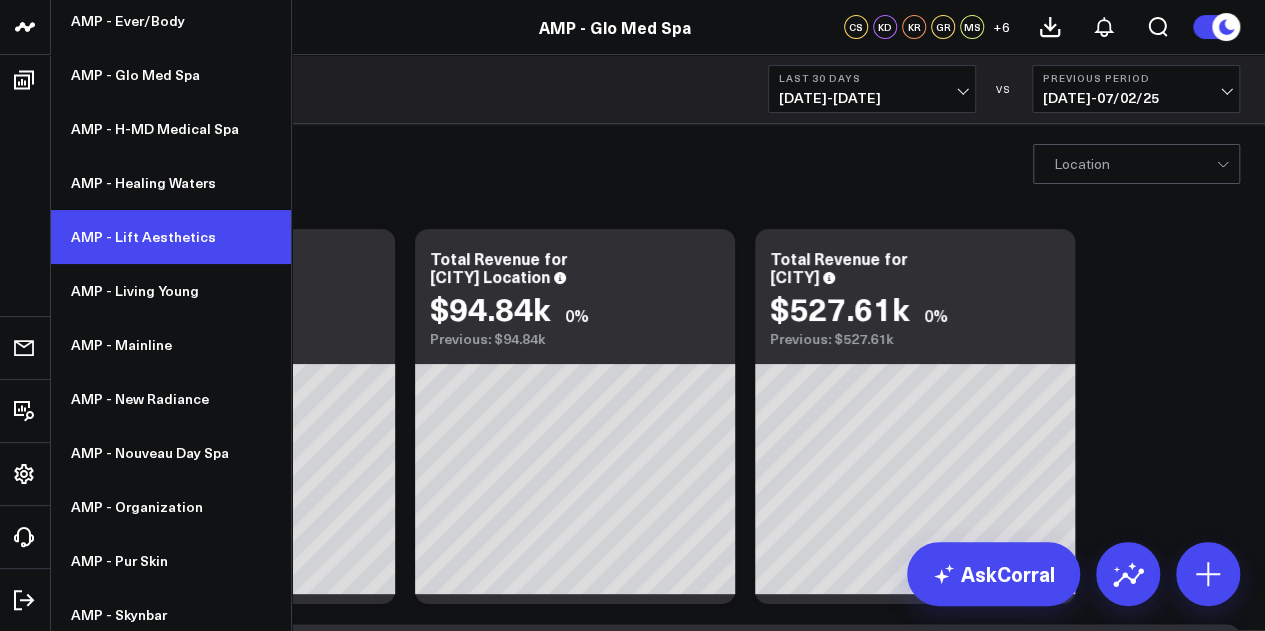 click on "AMP - Lift Aesthetics" at bounding box center [171, 237] 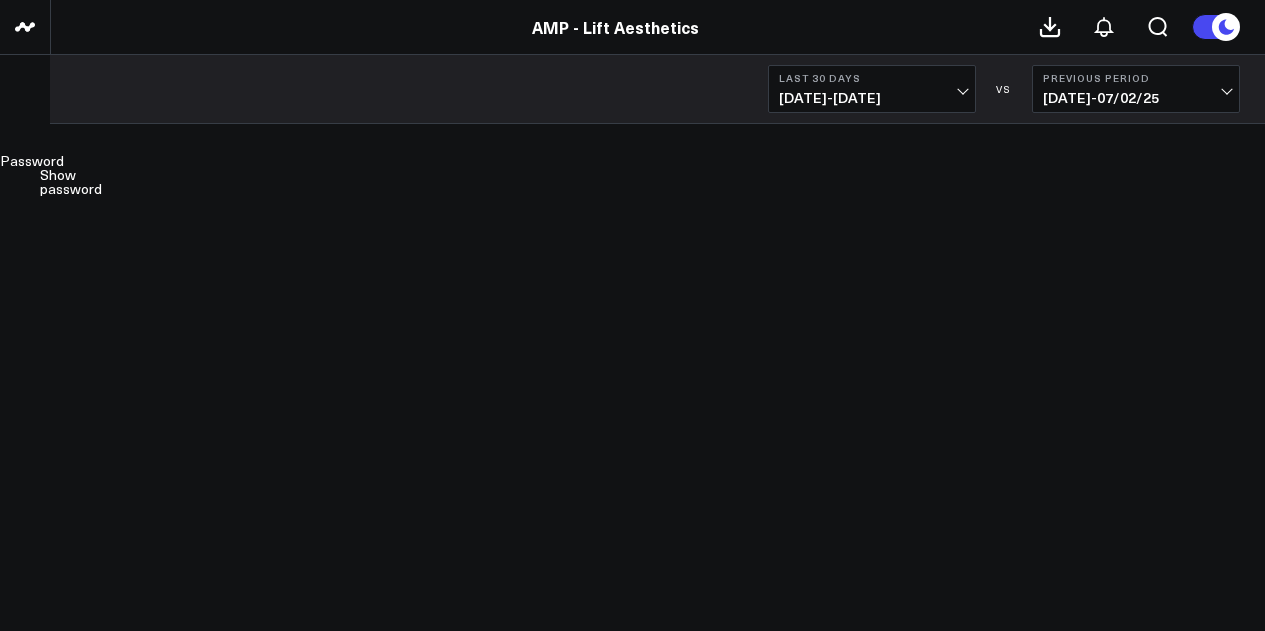 scroll, scrollTop: 0, scrollLeft: 0, axis: both 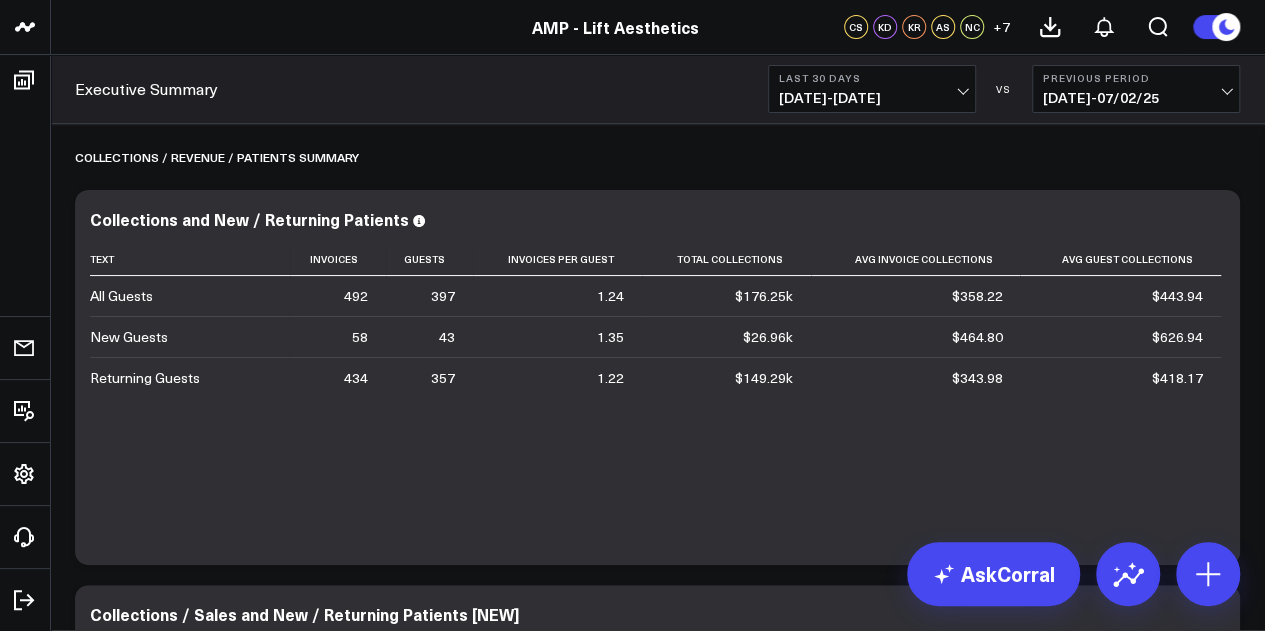 click on "Last 30 Days 07/03/25  -  08/01/25" at bounding box center [872, 89] 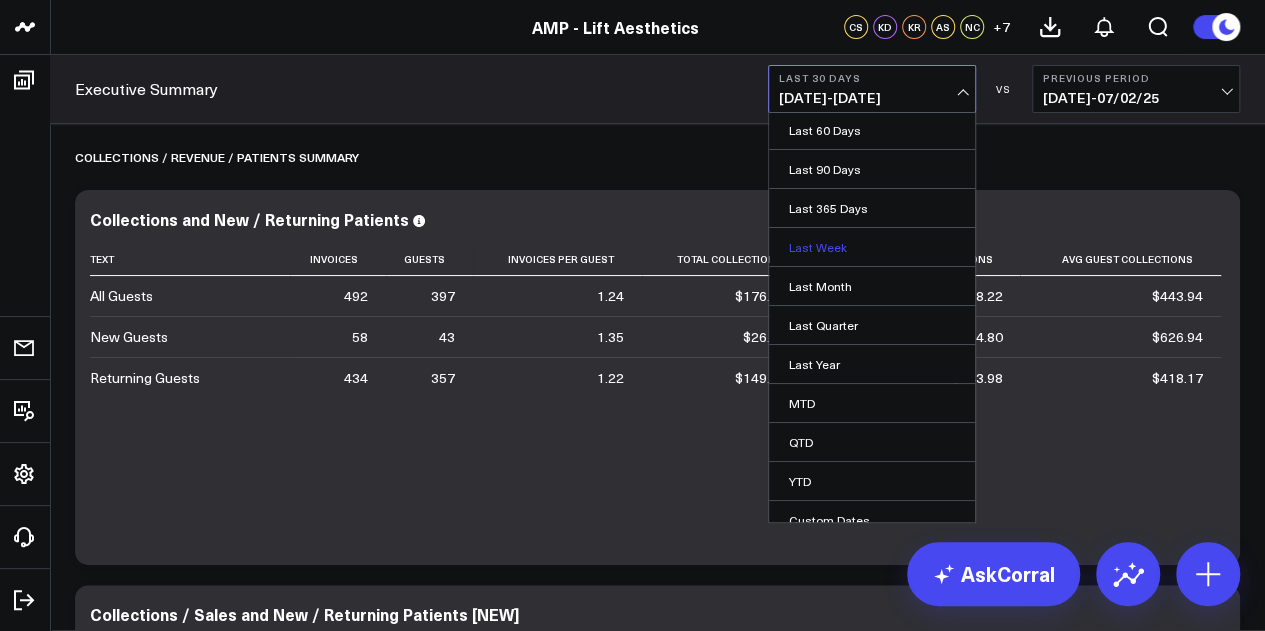 scroll, scrollTop: 120, scrollLeft: 0, axis: vertical 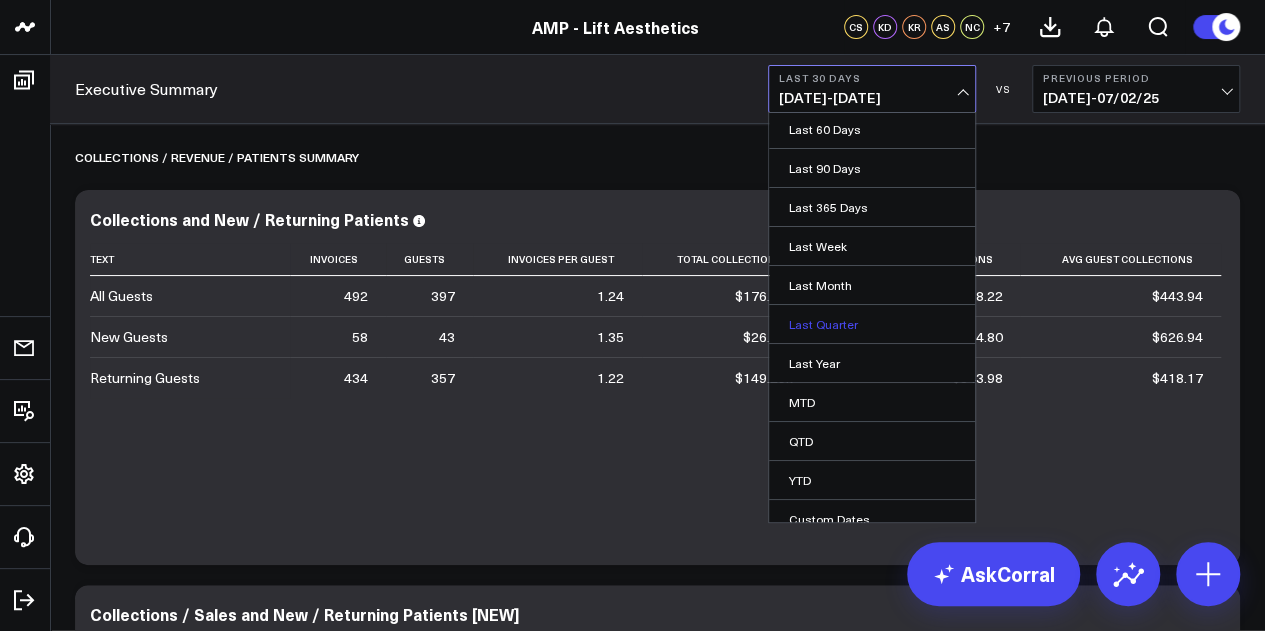 click on "Last Quarter" at bounding box center (872, 324) 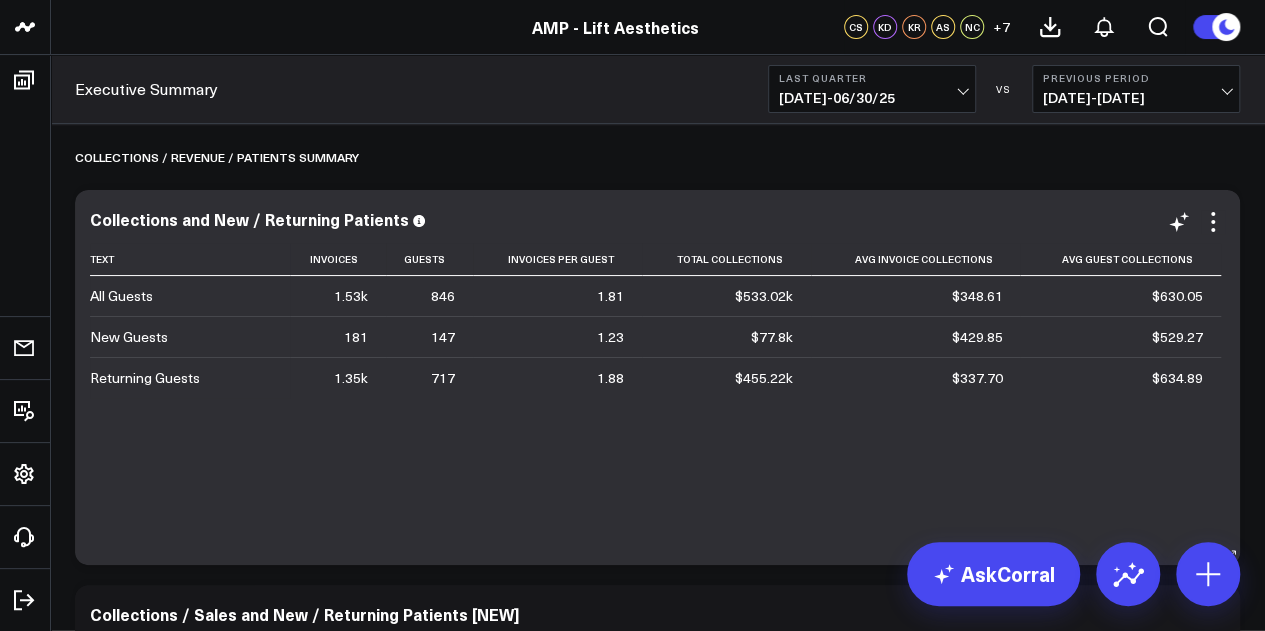 scroll, scrollTop: 242, scrollLeft: 0, axis: vertical 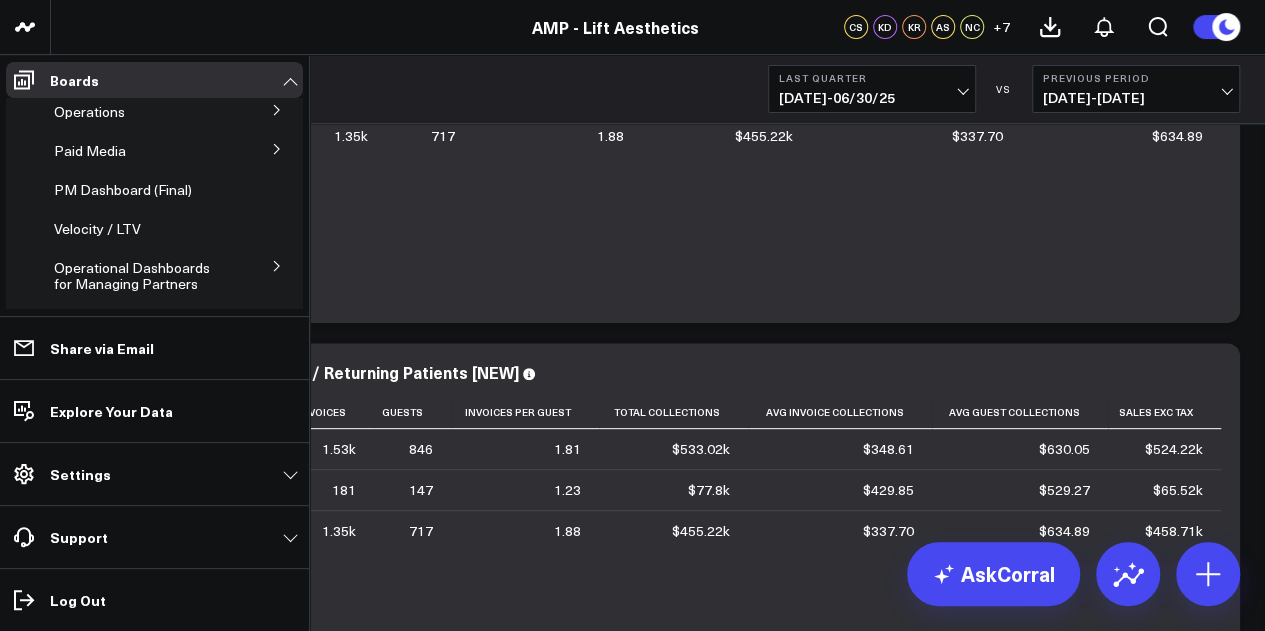 click 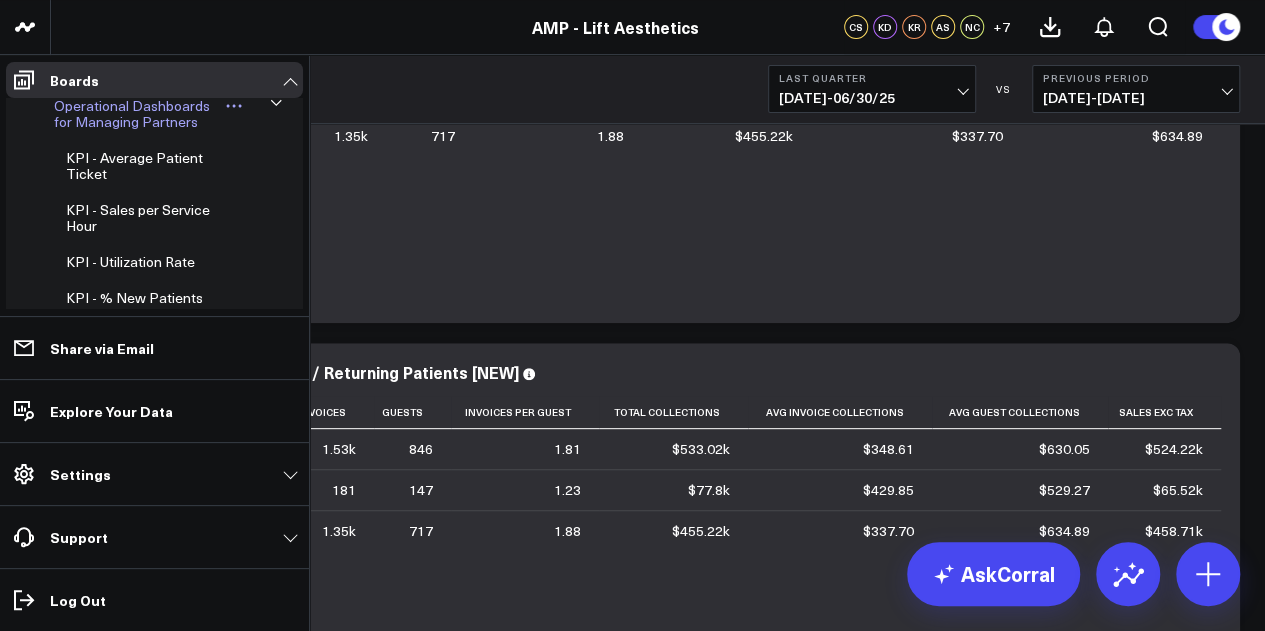 scroll, scrollTop: 251, scrollLeft: 0, axis: vertical 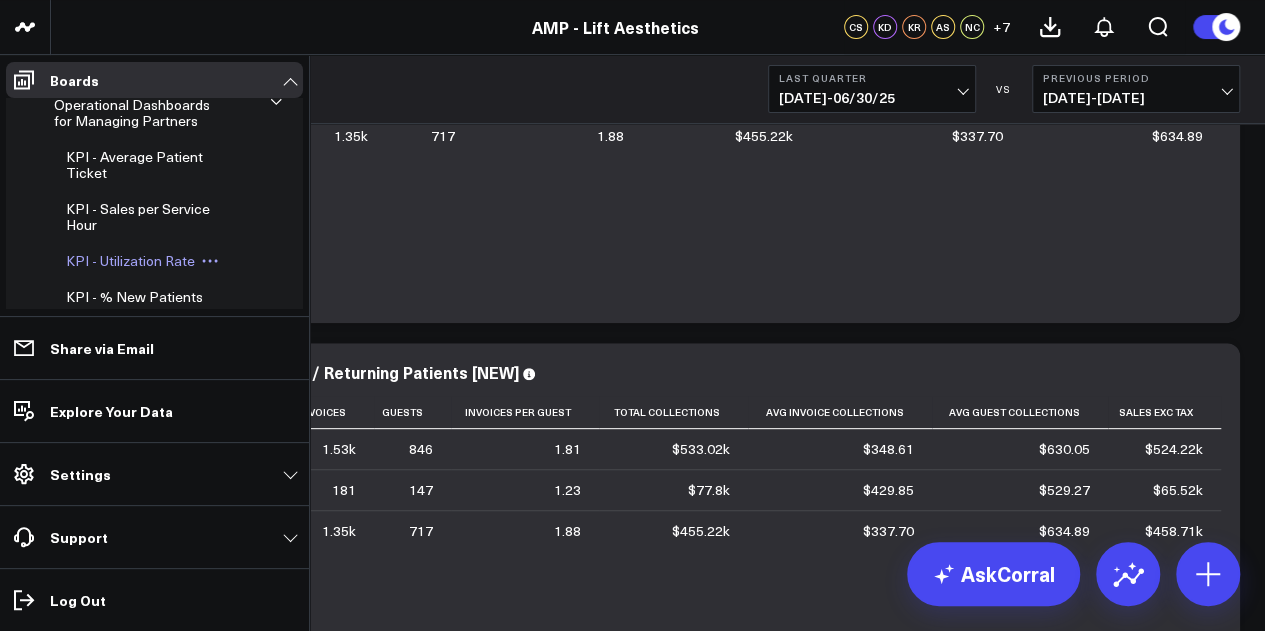 click on "KPI - Utilization Rate" at bounding box center [130, 260] 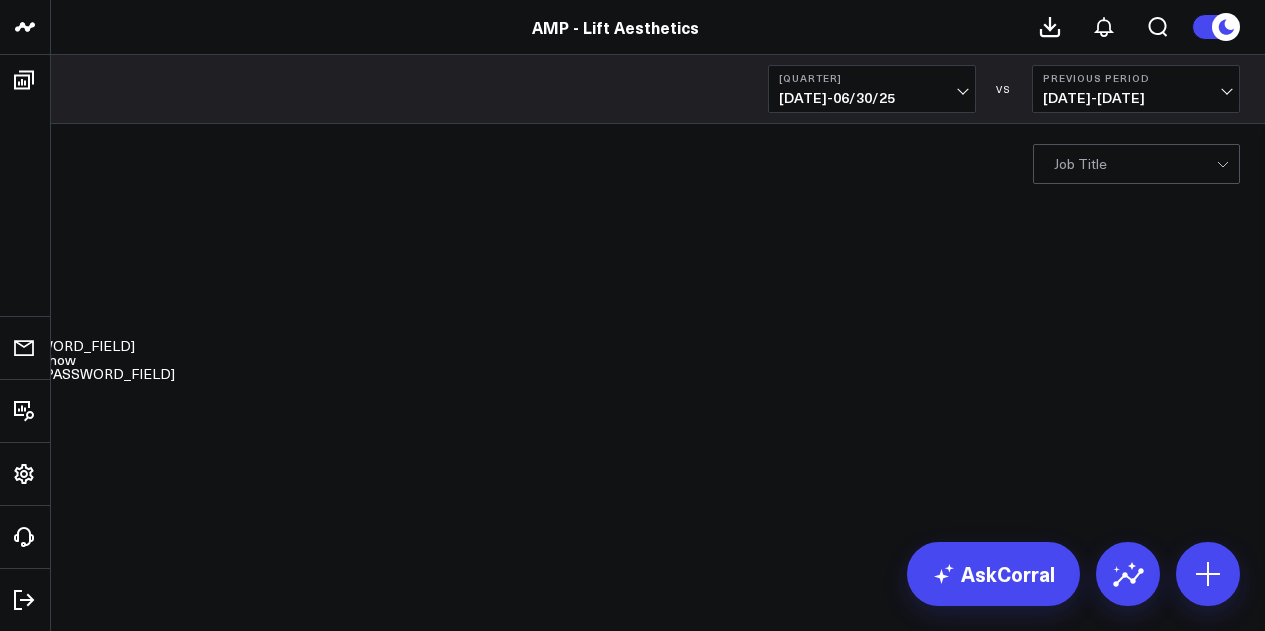 scroll, scrollTop: 0, scrollLeft: 0, axis: both 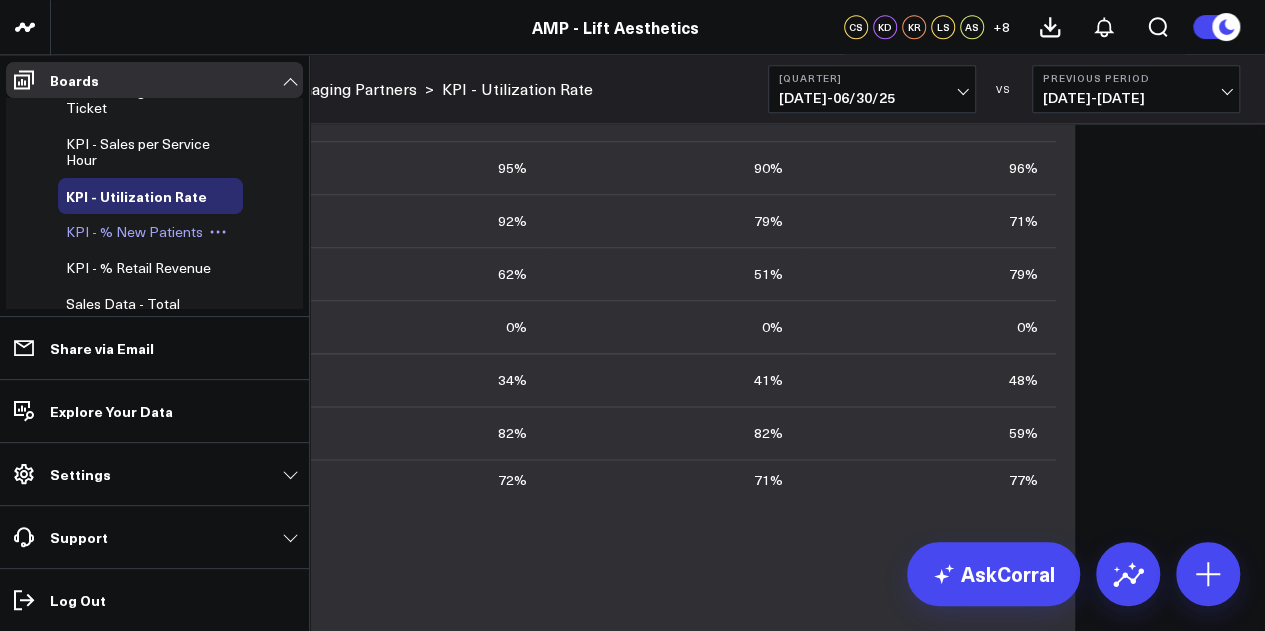 click on "KPI - % New Patients" at bounding box center [134, 231] 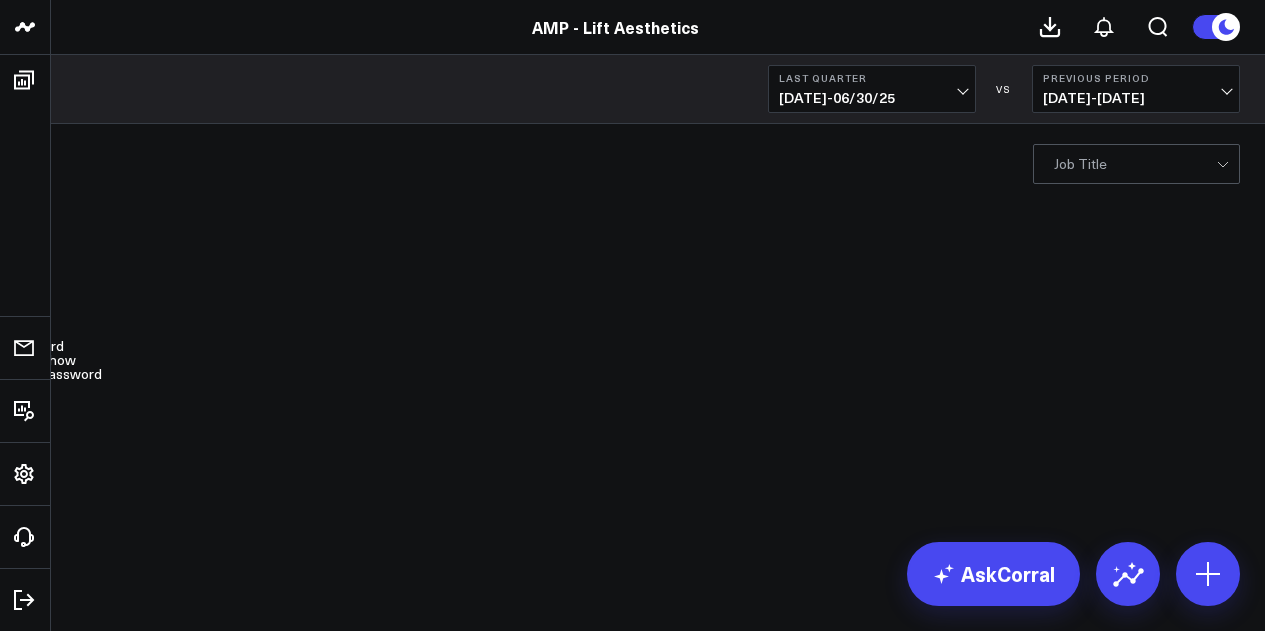 scroll, scrollTop: 0, scrollLeft: 0, axis: both 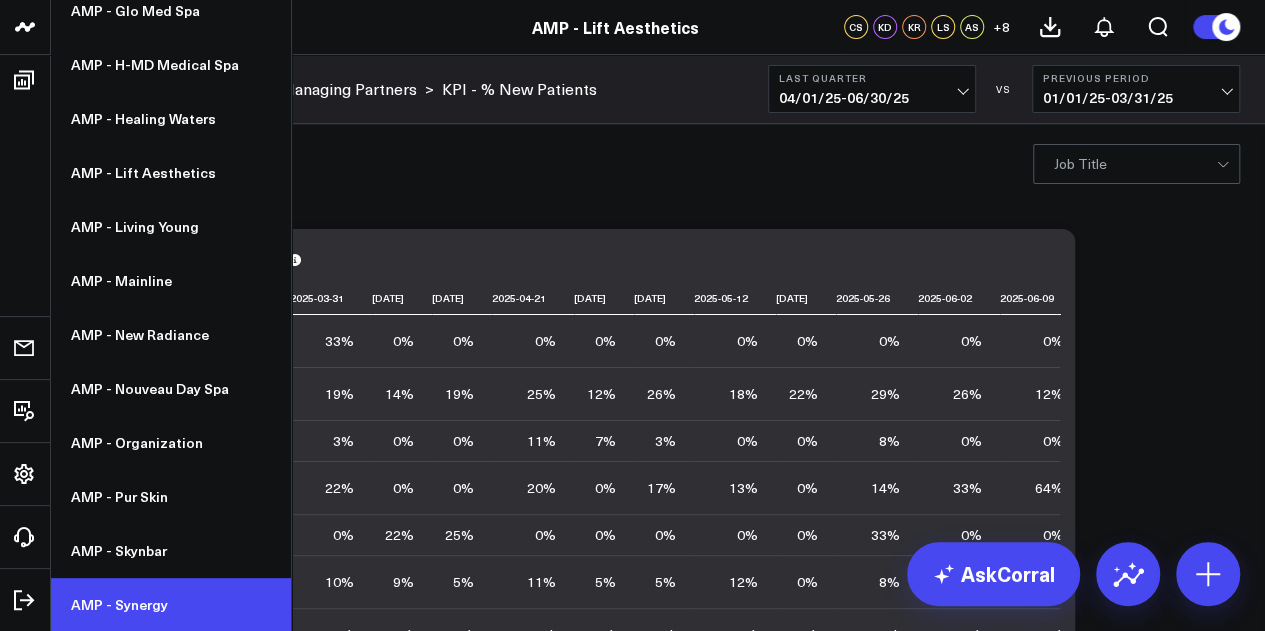 click on "AMP - Synergy" at bounding box center (171, 605) 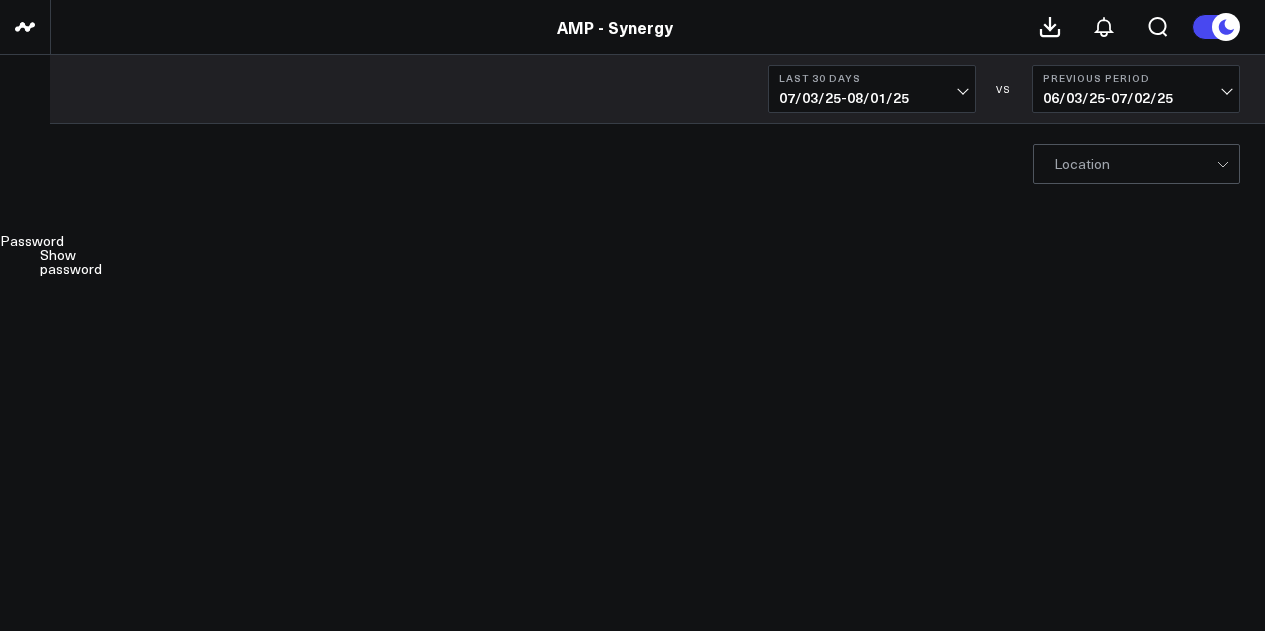 scroll, scrollTop: 0, scrollLeft: 0, axis: both 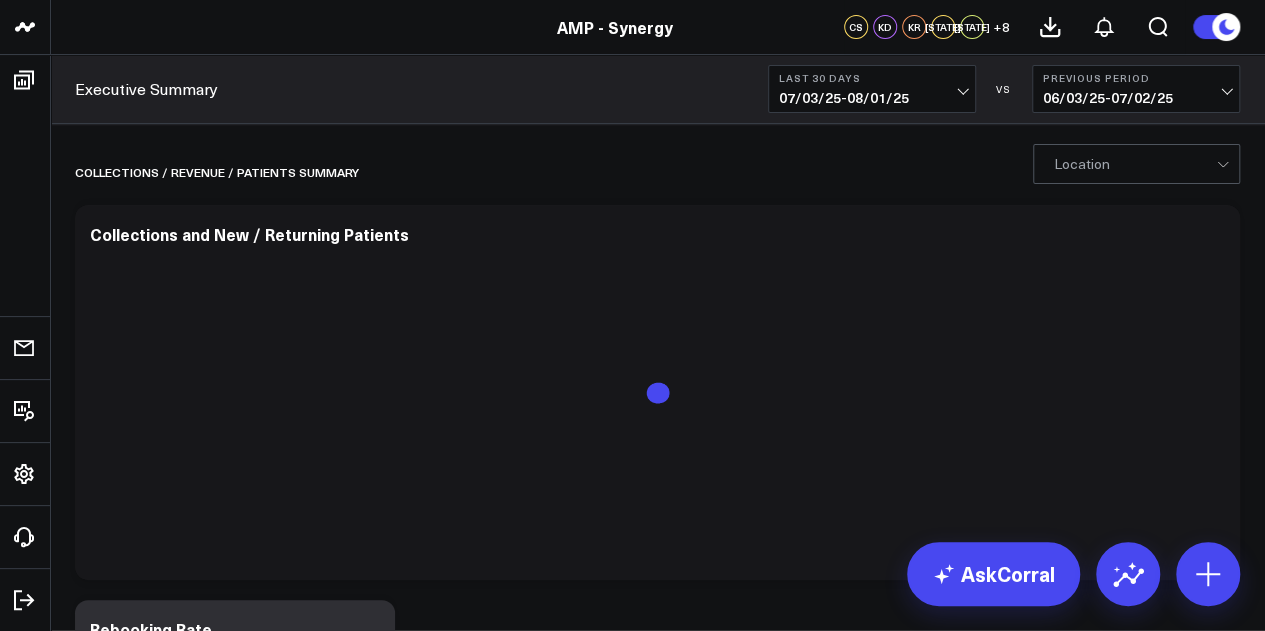click on "[DATE]  -  [DATE]" at bounding box center (872, 98) 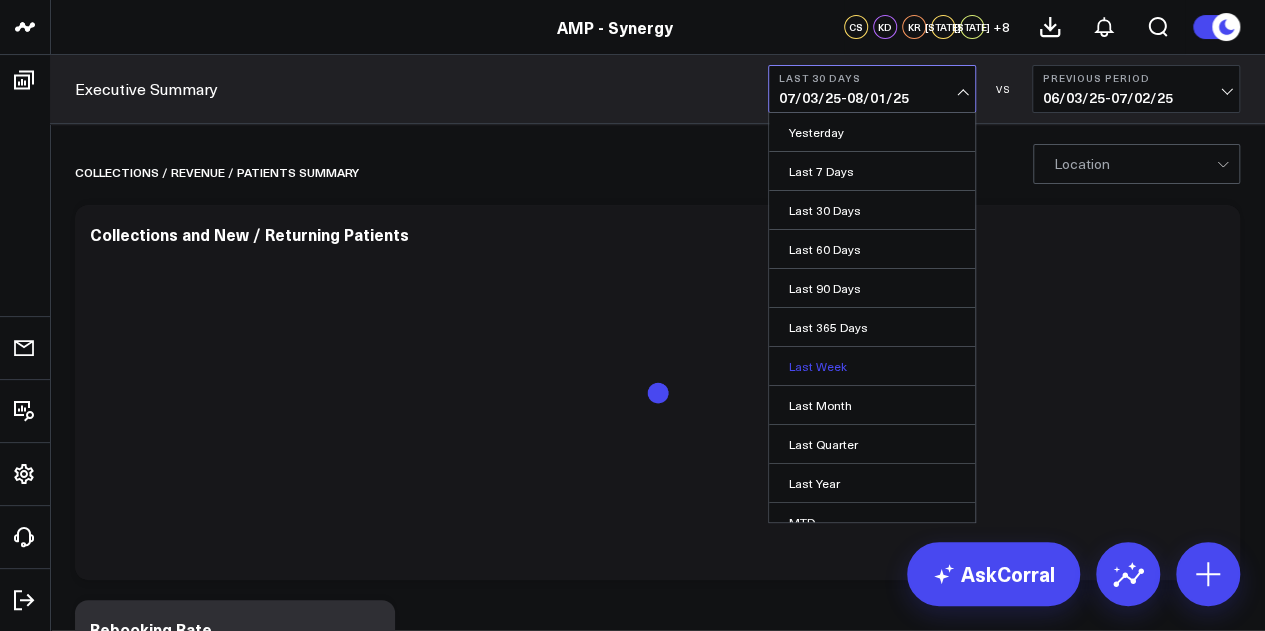 scroll, scrollTop: 130, scrollLeft: 0, axis: vertical 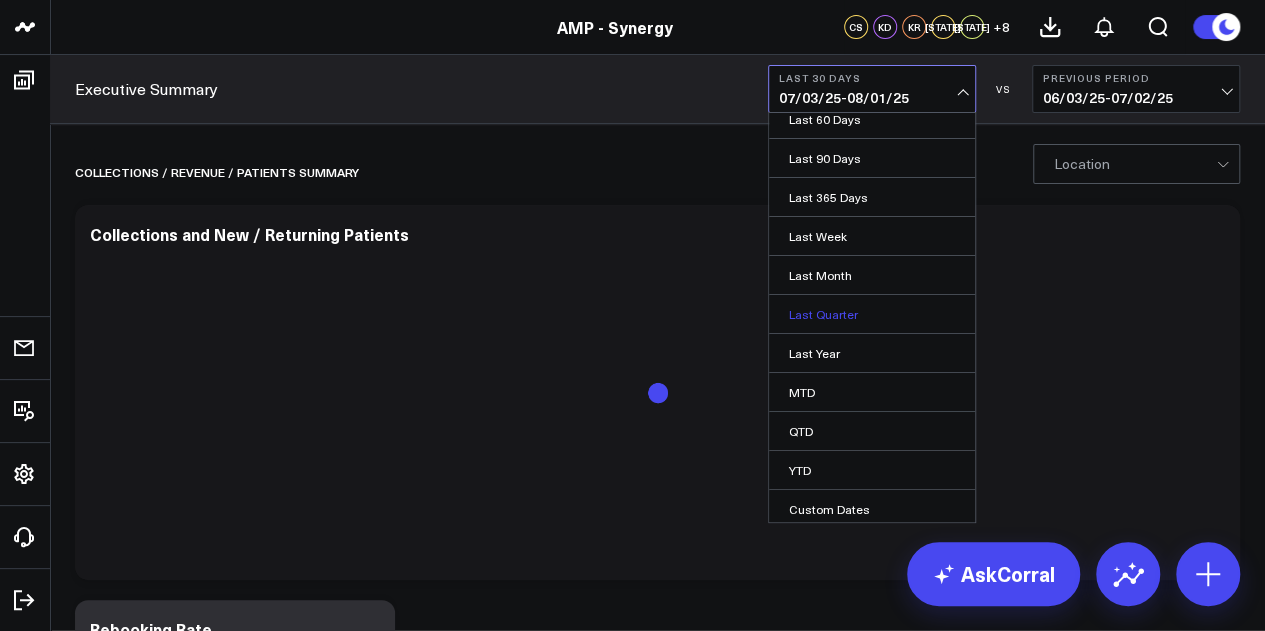 click on "Last Quarter" at bounding box center (872, 314) 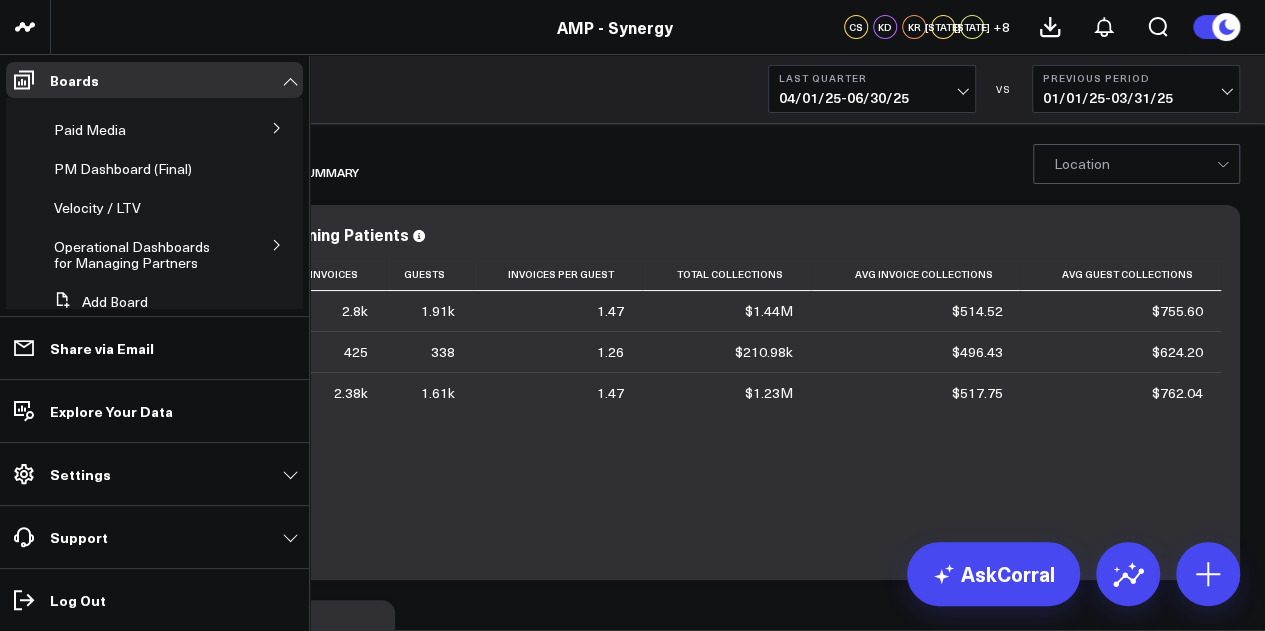 scroll, scrollTop: 110, scrollLeft: 0, axis: vertical 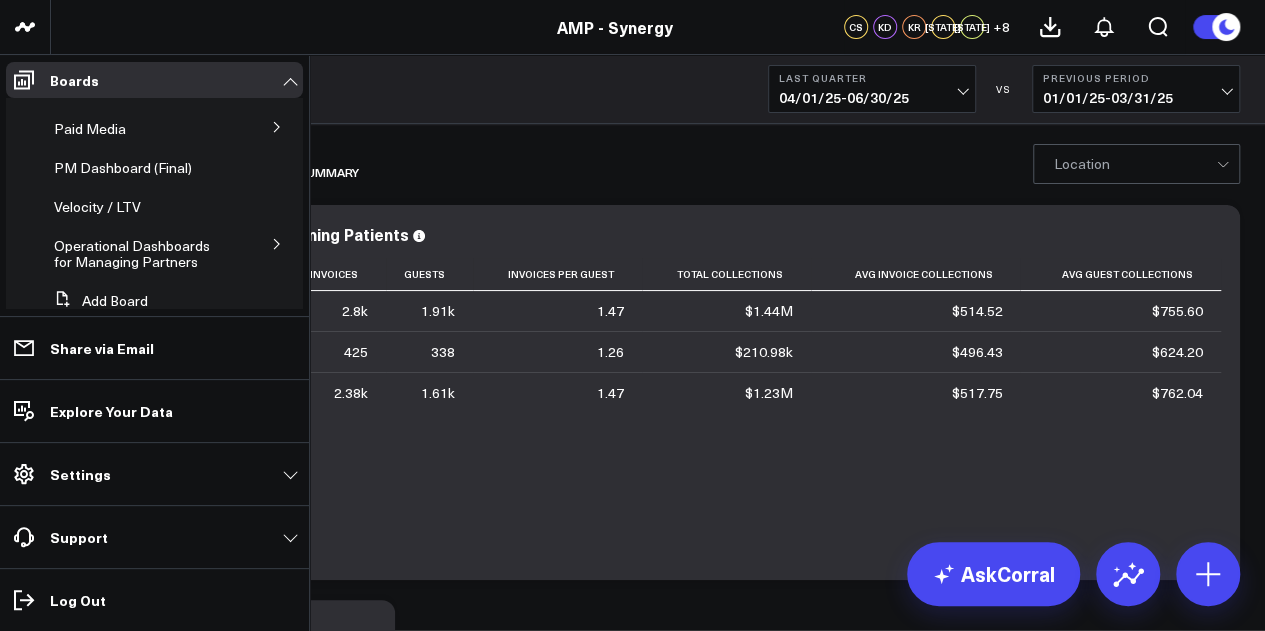 click 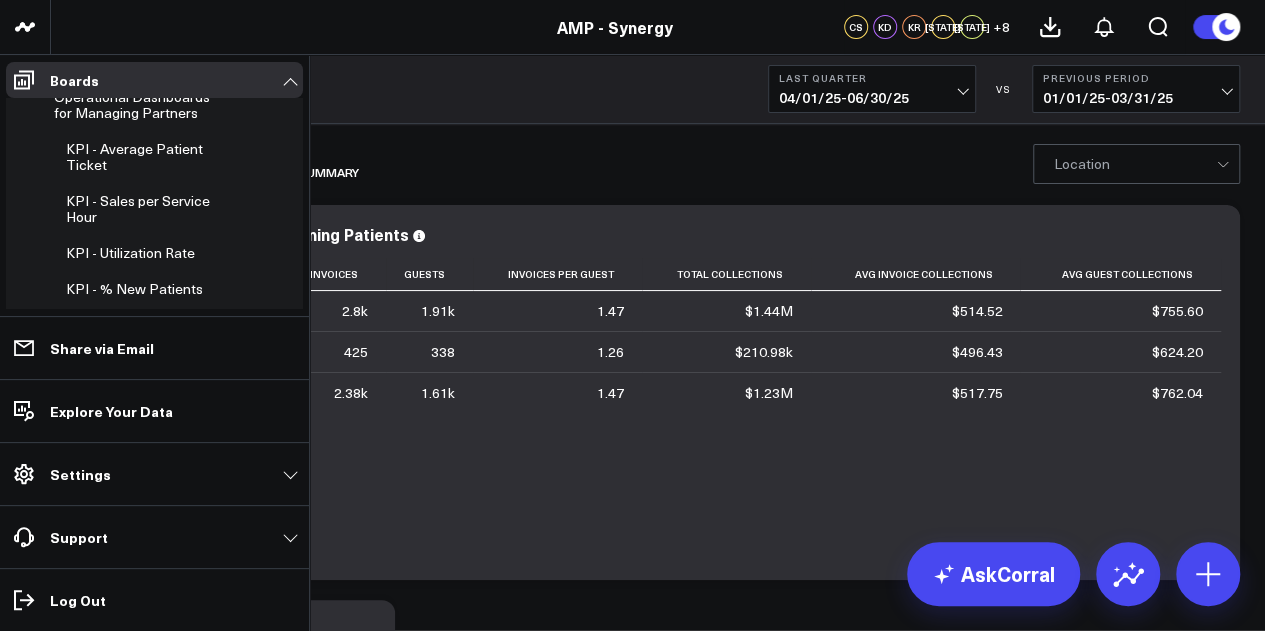 scroll, scrollTop: 288, scrollLeft: 0, axis: vertical 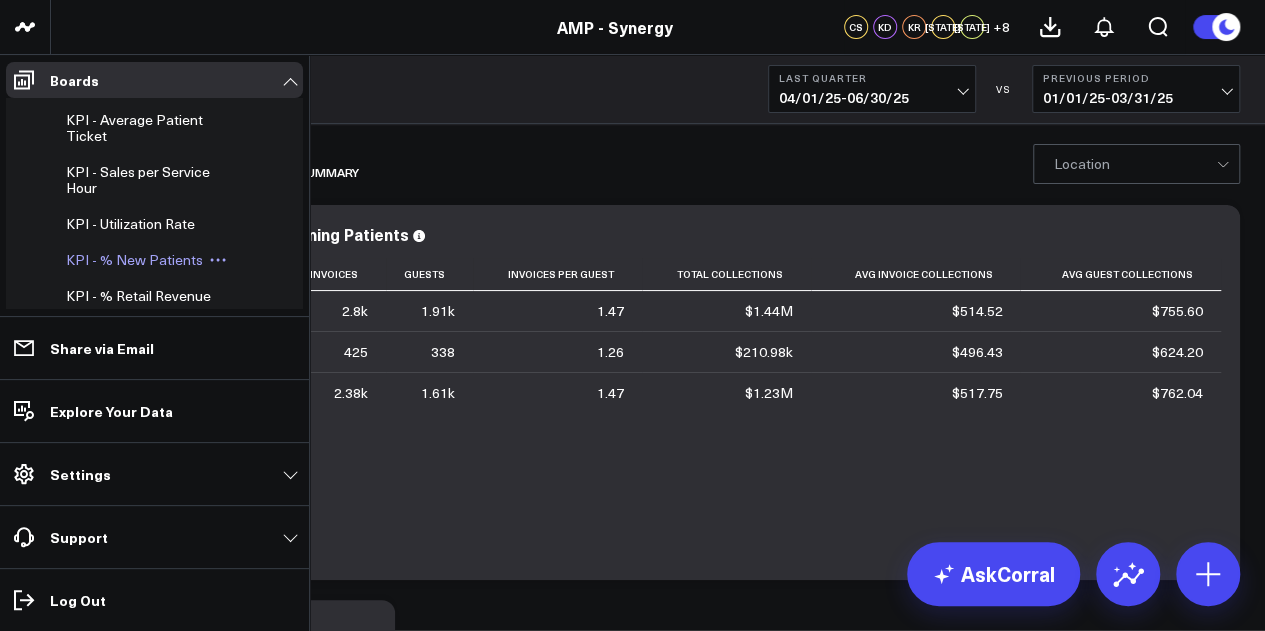 click on "KPI - % New Patients" at bounding box center (134, 259) 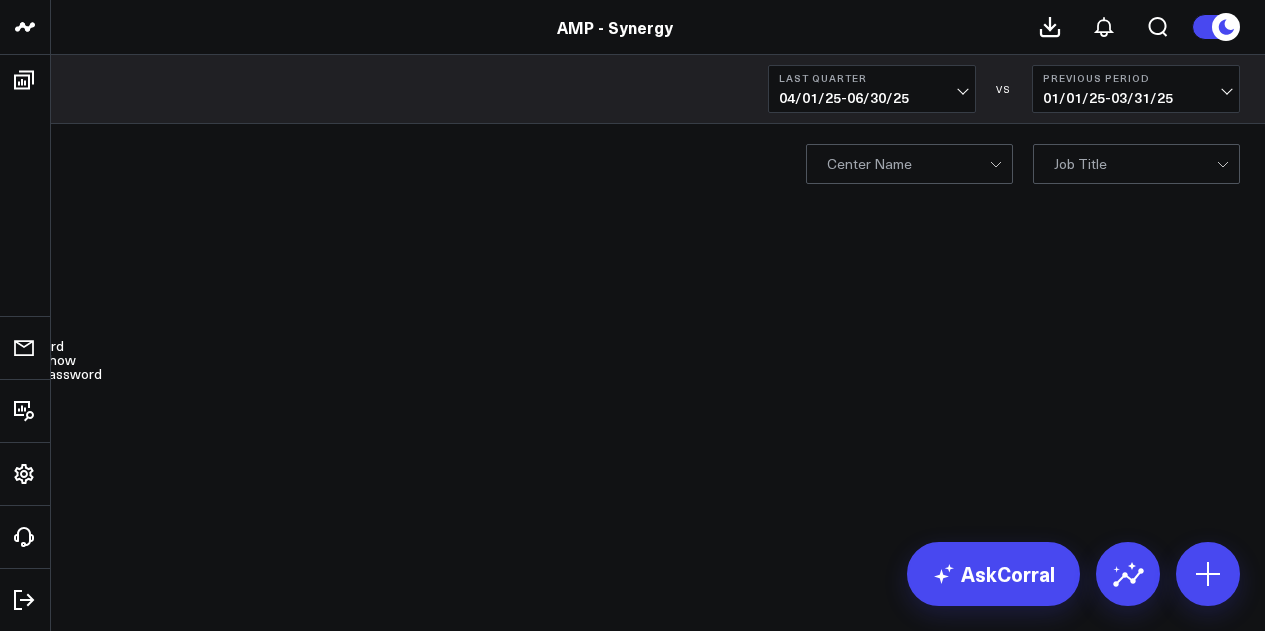 scroll, scrollTop: 0, scrollLeft: 0, axis: both 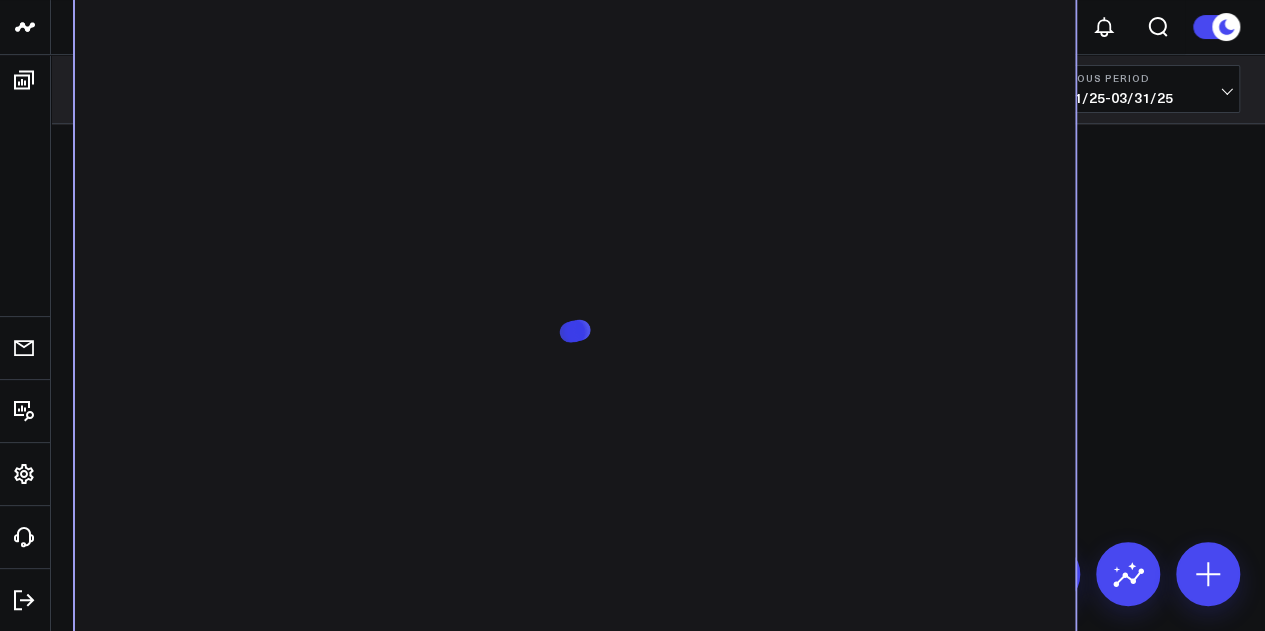 click at bounding box center (575, 347) 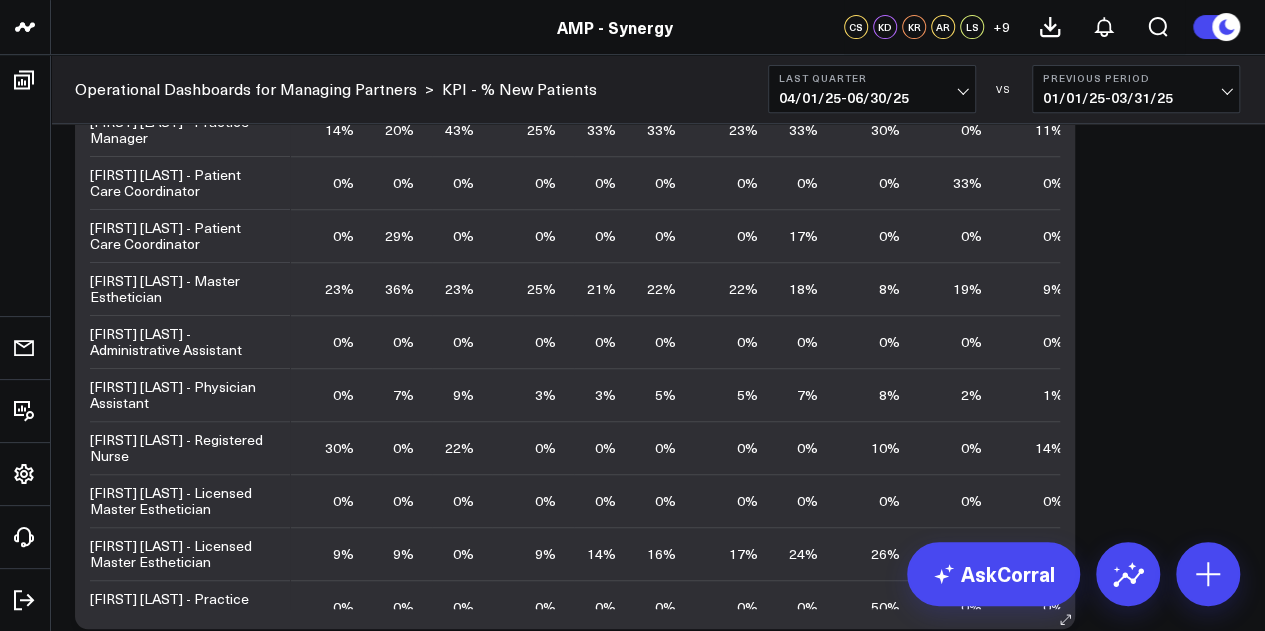 scroll, scrollTop: 404, scrollLeft: 0, axis: vertical 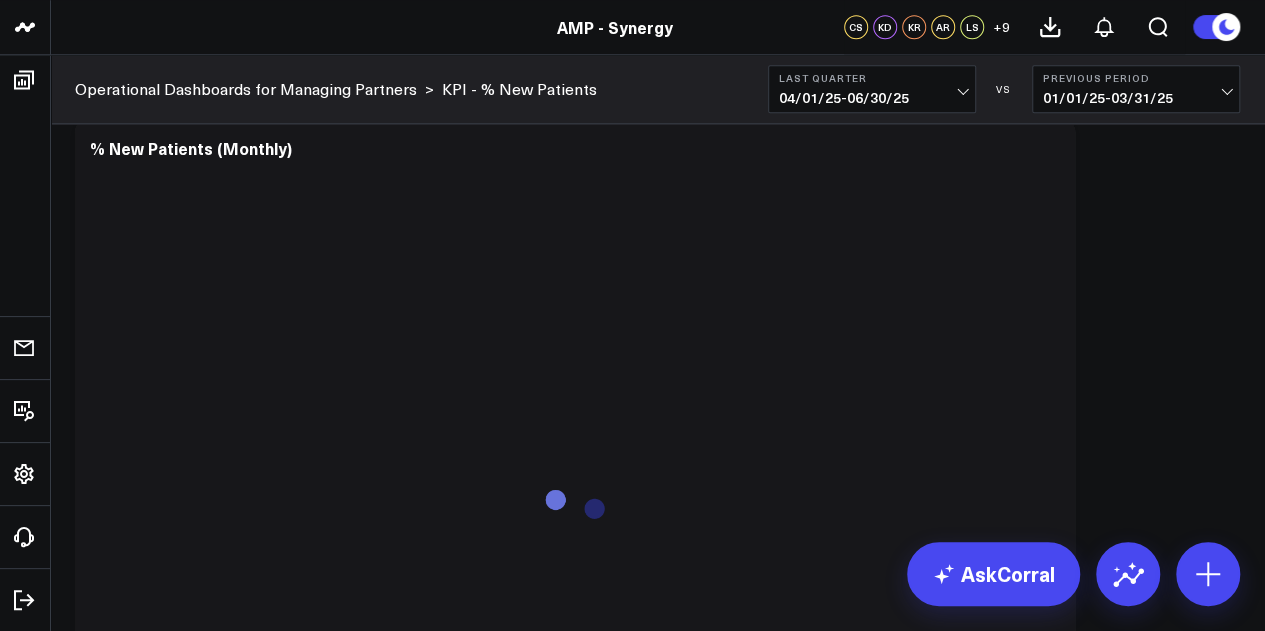 click on "Modify via AI Copy link to widget Ask support Remove Create linked copy Executive Summary Finance Operations Patient Details Re-Engagement Providers Paid Media Facebook Ads Google Ads PM Dashboard (Final) Velocity / LTV Operational Dashboards for Managing Partners KPI - Average Patient Ticket KPI - Sales per Service Hour KPI - Utilization Rate KPI - % New Patients KPI - % Retail Revenue Sales Data - Total Sales Data - Services Sales Data - Product Guest Data - New Guest Data - Total Time Data - Service Hours Time Data - Net Scheduled Hours Duplicate to Executive Summary Finance Operations Patient Details Re-Engagement Providers Paid Media Facebook Ads Google Ads PM Dashboard (Final) Velocity / LTV Operational Dashboards for Managing Partners KPI - Average Patient Ticket KPI - Sales per Service Hour KPI - Utilization Rate KPI - % New Patients KPI - % Retail Revenue Sales Data - Total Sales Data - Services Sales Data - Product Guest Data - New Guest Data - Total Time Data - Service Hours Move to Finance US Map" at bounding box center (657, 504) 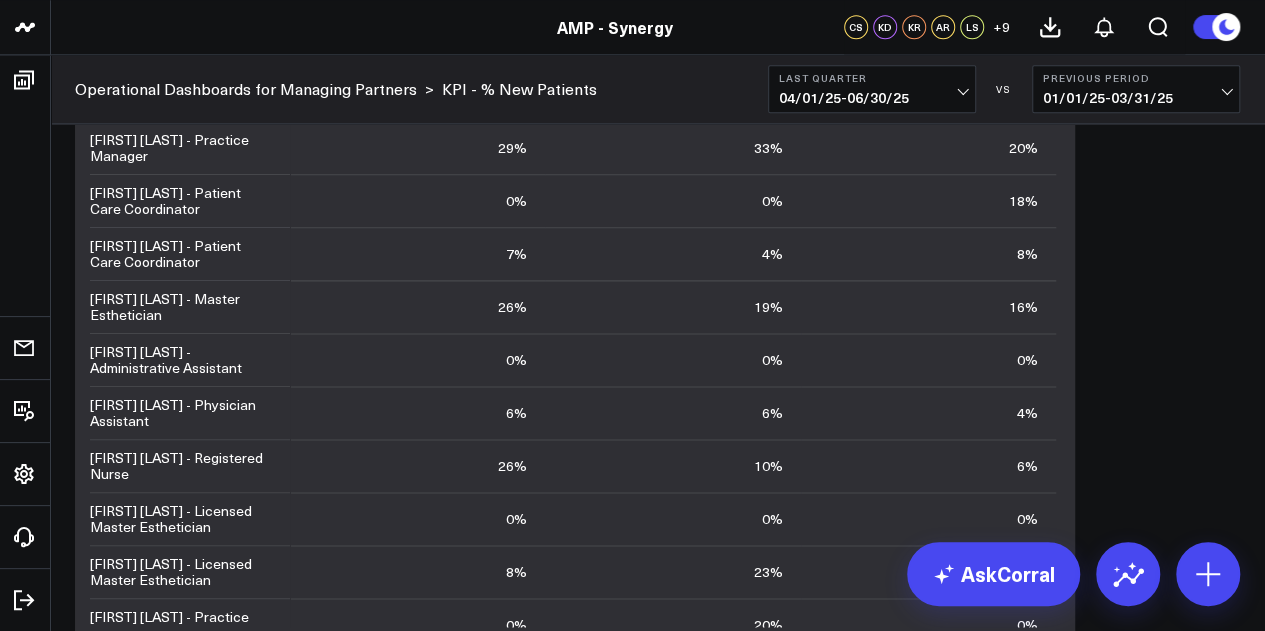 scroll, scrollTop: 1135, scrollLeft: 0, axis: vertical 